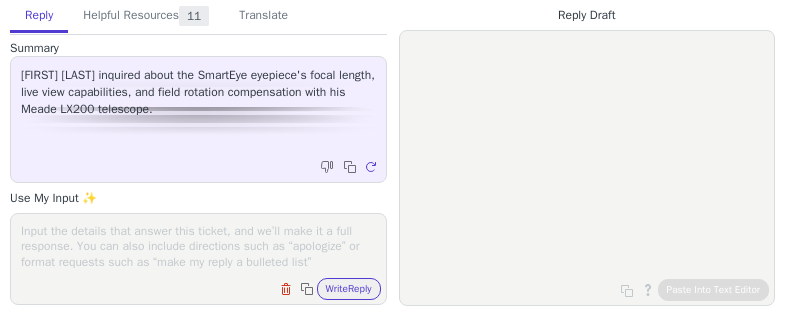 scroll, scrollTop: 0, scrollLeft: 0, axis: both 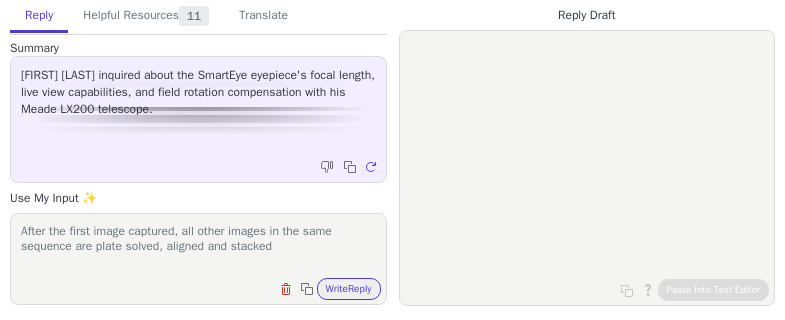 click on "After the first image captured, all other images in the same sequence are plate solved, aligned and stacked" at bounding box center (198, 246) 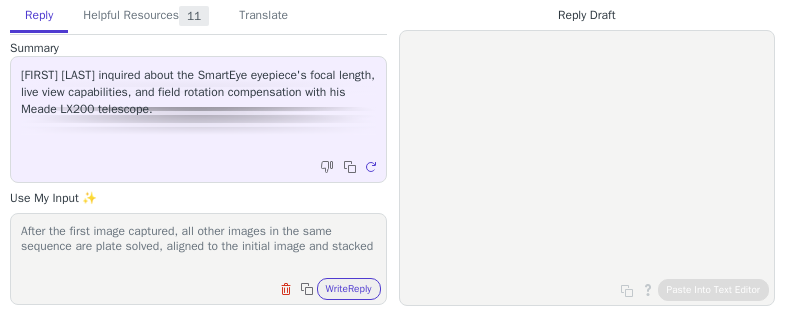 click on "After the first image captured, all other images in the same sequence are plate solved, aligned to the initial image and stacked" at bounding box center [198, 246] 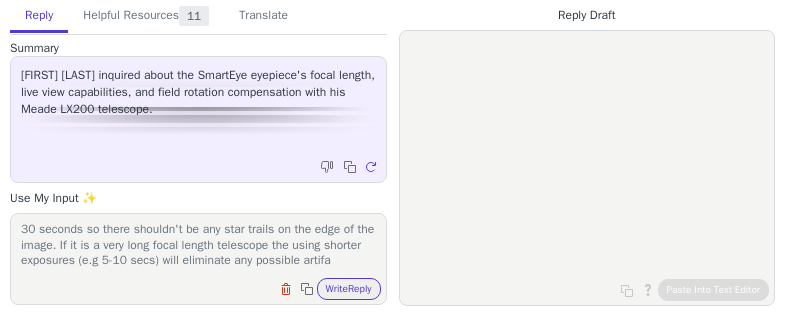 scroll, scrollTop: 63, scrollLeft: 0, axis: vertical 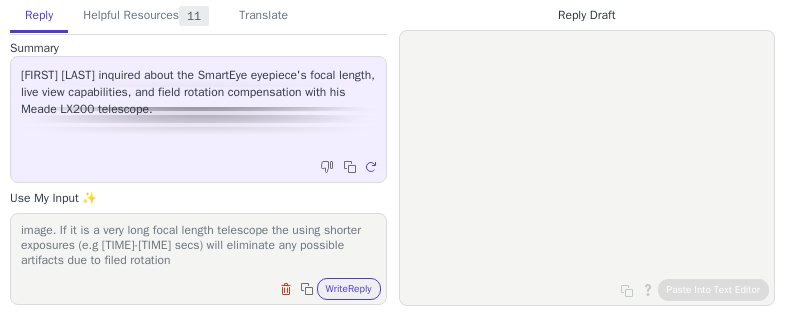 click on "After the first image captured, all other images in the same sequence are plate solved, aligned to the initial image and stacked. In observation mode the SmartEye take exposures up to 30 seconds so there shouldn't be any star trails on the edge of the image. If it is a very long focal length telescope the using shorter exposures (e.g [TIME]-[TIME] secs) will eliminate any possible artifacts due to filed rotation" at bounding box center (198, 246) 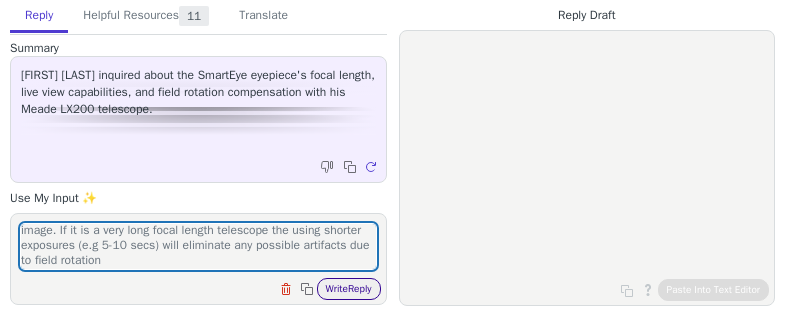 click on "Write  Reply" at bounding box center [349, 289] 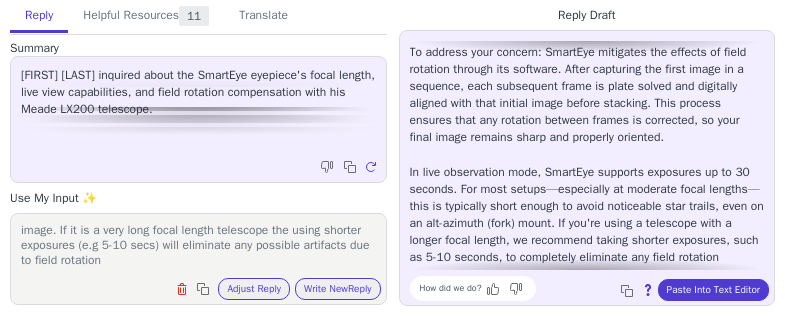 scroll, scrollTop: 165, scrollLeft: 0, axis: vertical 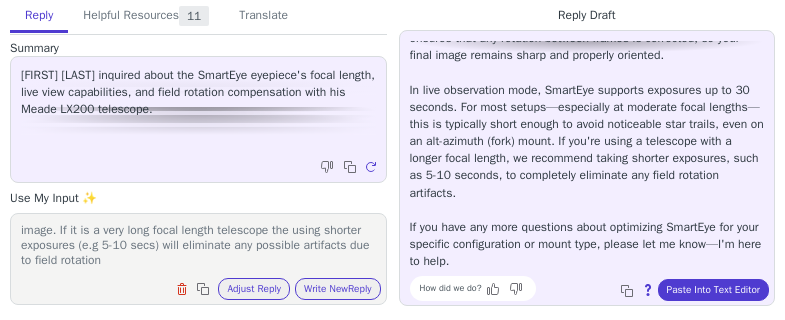 click on "After the first image captured, all other images in the same sequence are plate solved, aligned to the initial image and stacked. In observation mode the SmartEye take exposures up to 30 seconds so there shouldn't be any star trails on the edge of the image. If it is a very long focal length telescope the using shorter exposures (e.g 5-10 secs) will eliminate any possible artifacts due to field rotation" at bounding box center [198, 246] 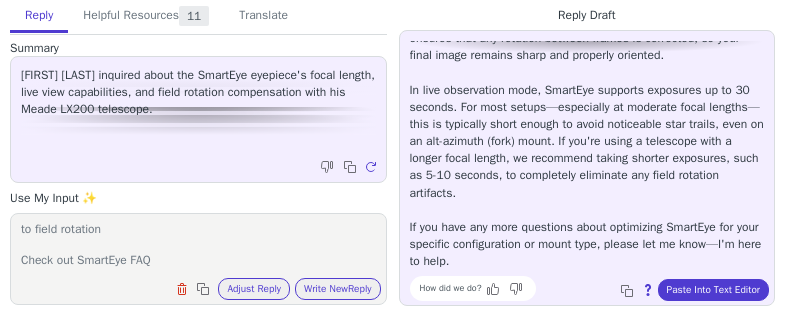 drag, startPoint x: 241, startPoint y: 266, endPoint x: 210, endPoint y: 268, distance: 31.06445 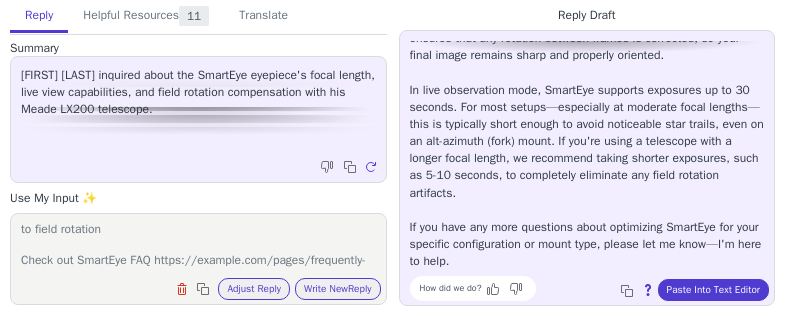 scroll, scrollTop: 109, scrollLeft: 0, axis: vertical 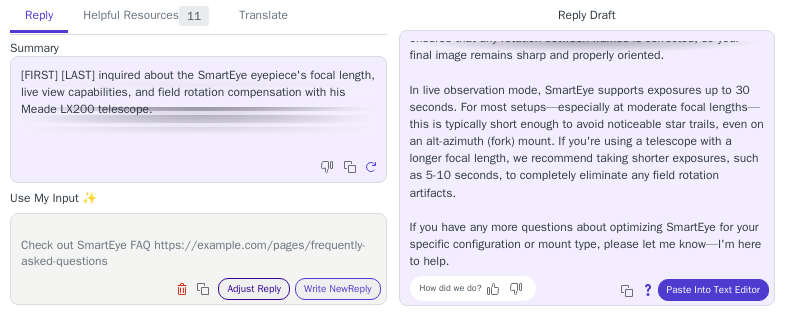 click on "Adjust Reply" at bounding box center (254, 289) 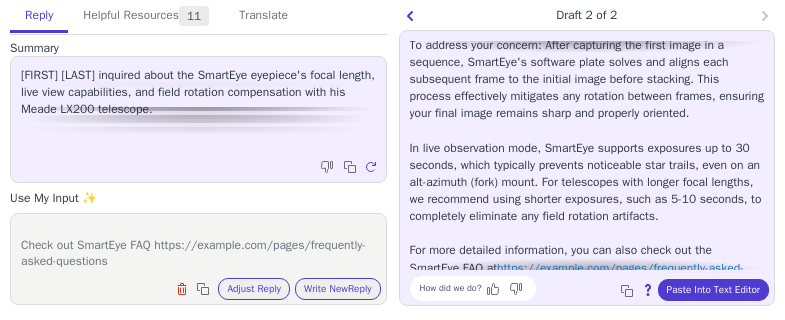 scroll, scrollTop: 0, scrollLeft: 0, axis: both 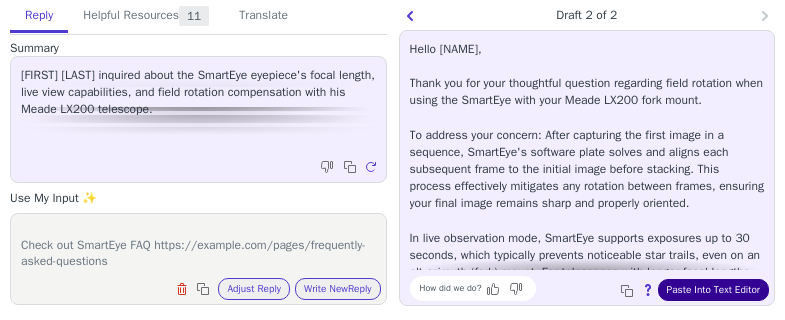 click on "Paste Into Text Editor" at bounding box center (713, 290) 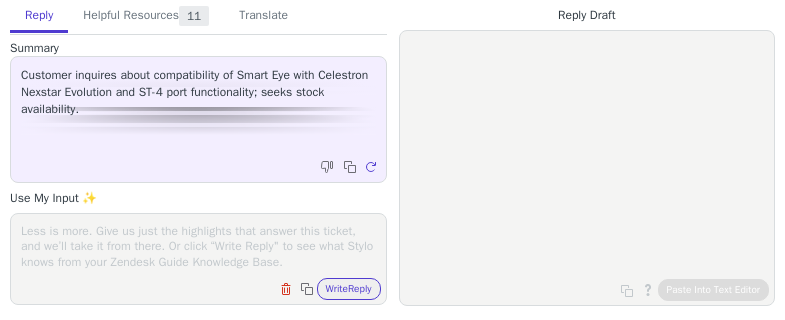 scroll, scrollTop: 0, scrollLeft: 0, axis: both 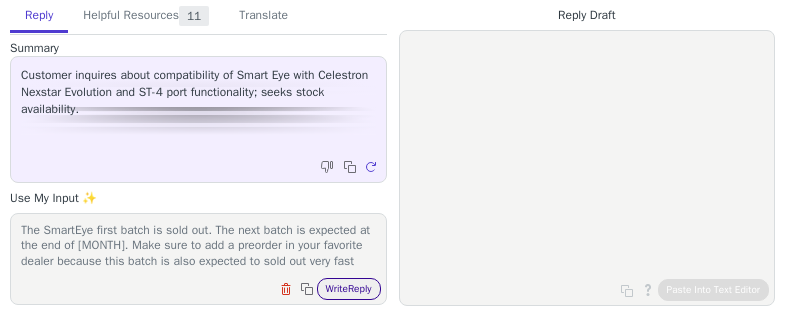 type on "The SmartEye first batch is sold out. The next batch is expected at the end of September. Make sure to add  a preorder in your favorite dealer because this batch is also expected to sold out very fast" 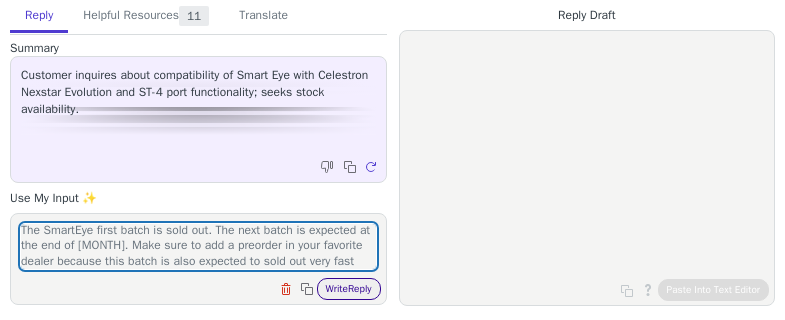 click on "Write  Reply" at bounding box center [349, 289] 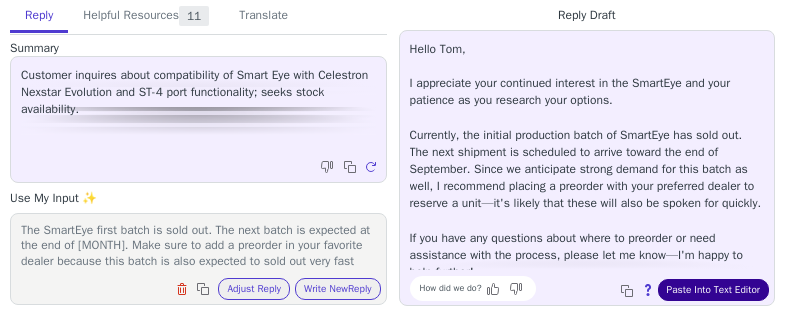 click on "Paste Into Text Editor" at bounding box center (713, 290) 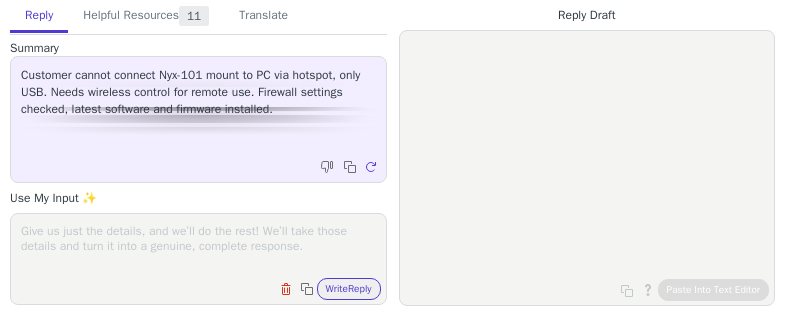 scroll, scrollTop: 0, scrollLeft: 0, axis: both 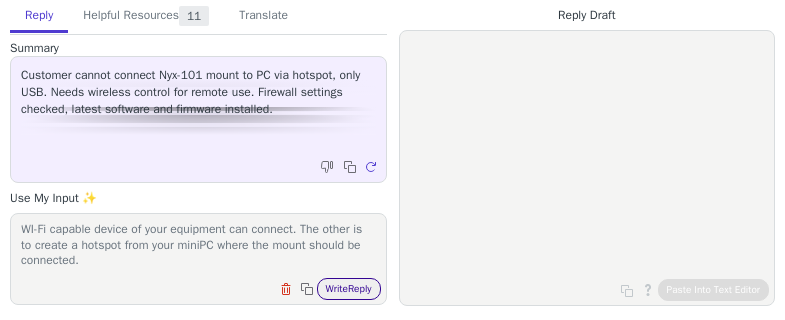 click on "Write  Reply" at bounding box center [349, 289] 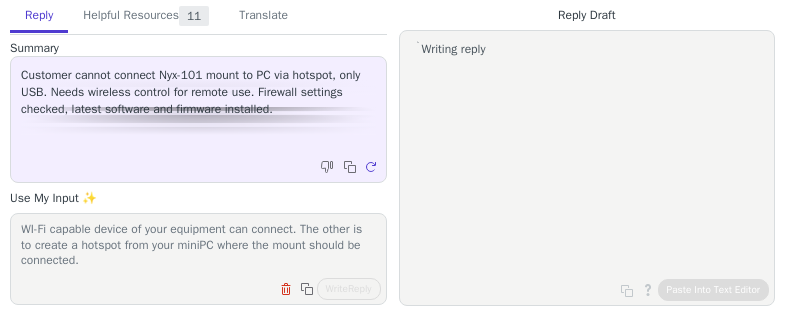click on "The mount hotspot is to control the mount via the Unity mobile app. For the mount to be discoverable in Unity platform and controlled wirelessly the the mount should connect to the same network as your miniPC. There are two possible ways to achieve that when you are on a remote location. The first is to add a mini router on your setup where the miniPC, the mount and any other WI-Fi capable device of your equipment can connect. The other is to create a hotspot from your miniPC where the mount should be connected." at bounding box center (198, 246) 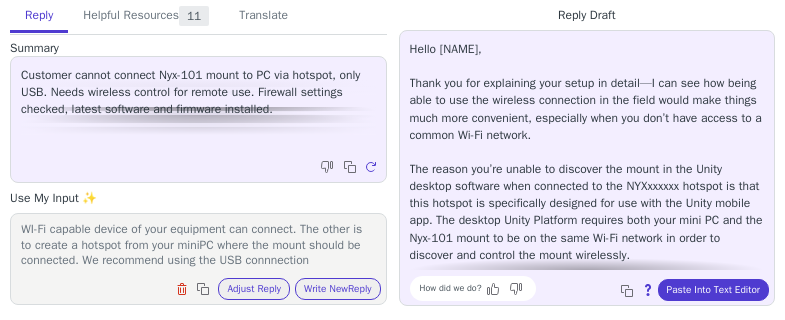 scroll, scrollTop: 109, scrollLeft: 0, axis: vertical 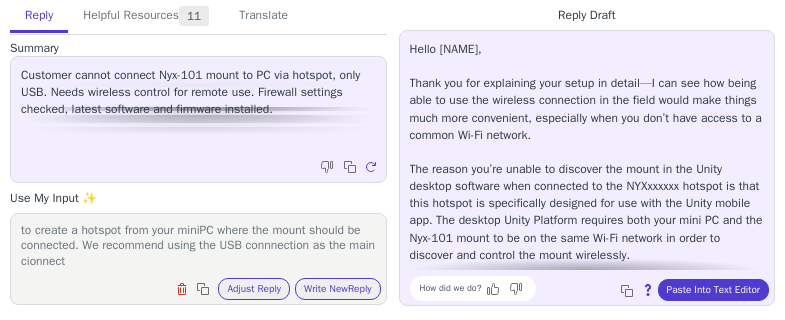 type on "The mount hotspot is to control the mount via the Unity mobile app. For the mount to be discoverable in Unity platform and controlled wirelessly the the mount should connect to the same network as your miniPC. There are two possible ways to achieve that when you are on a remote location. The first is to add a mini router on your setup where the miniPC, the mount and any other WI-Fi capable device of your equipment can connect. The other is to create a hotspot from your miniPC where the mount should be connected. We recommend using the USB connnection as the main cionnecti" 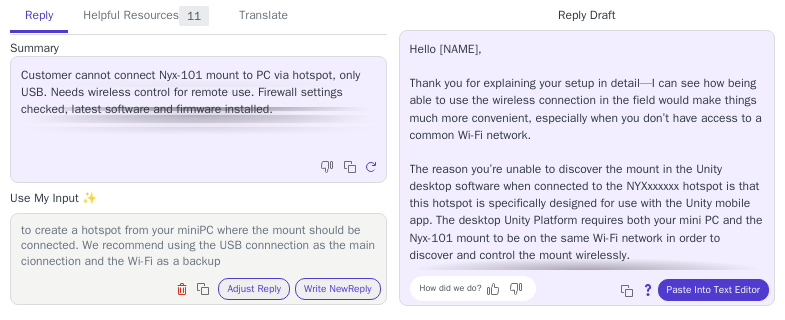 click on "The mount hotspot is to control the mount via the Unity mobile app. For the mount to be discoverable in Unity platform and controlled wirelessly the the mount should connect to the same network as your miniPC. There are two possible ways to achieve that when you are on a remote location. The first is to add a mini router on your setup where the miniPC, the mount and any other WI-Fi capable device of your equipment can connect. The other is to create a hotspot from your miniPC where the mount should be connected. We recommend using the USB connnection as the main cionnection and the Wi-Fi as a backup" at bounding box center [198, 246] 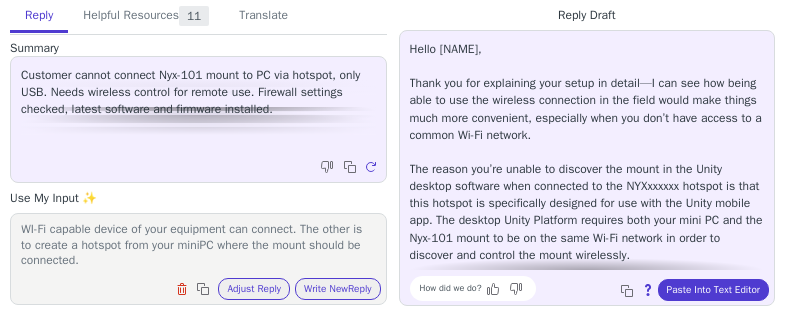 scroll, scrollTop: 94, scrollLeft: 0, axis: vertical 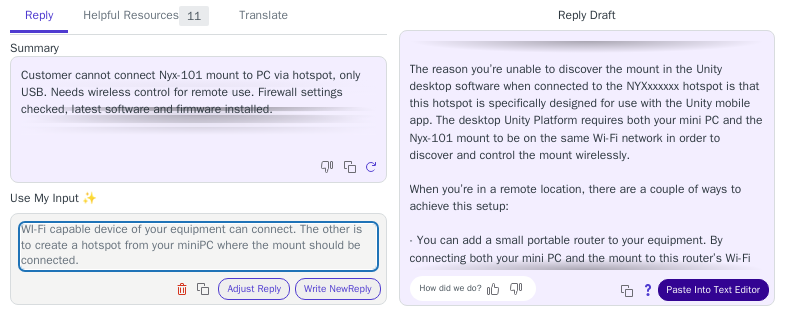 click on "Paste Into Text Editor" at bounding box center (713, 290) 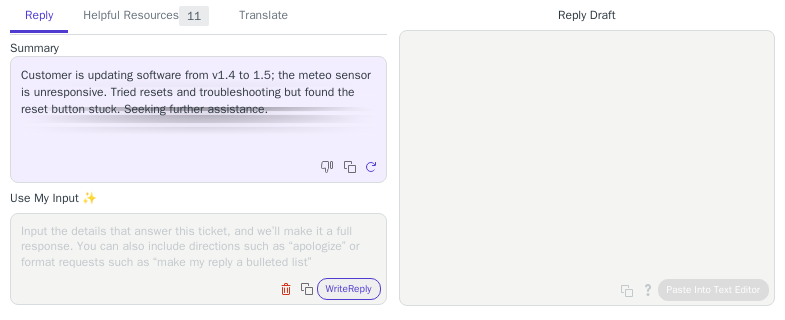 scroll, scrollTop: 0, scrollLeft: 0, axis: both 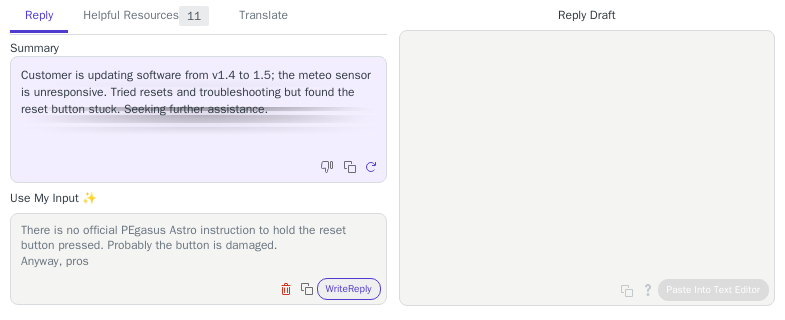 click on "There is no official PEgasus Astro instruction to hold the reset button pressed. Probably the button is damaged.
Anyway, pros" at bounding box center (198, 246) 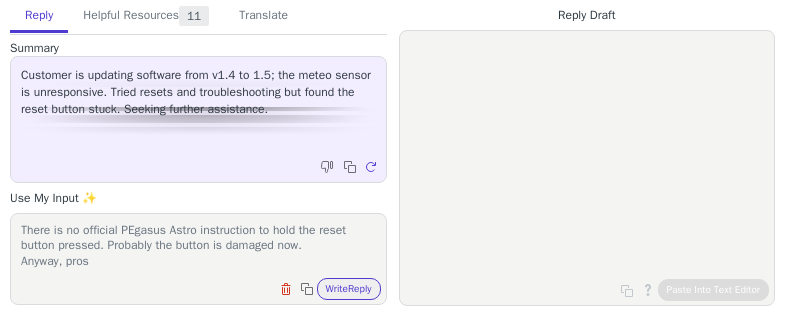 click on "There is no official PEgasus Astro instruction to hold the reset button pressed. Probably the button is damaged now.
Anyway, pros" at bounding box center (198, 246) 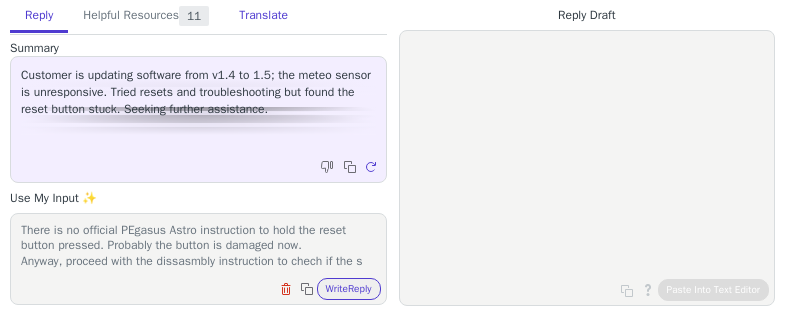 scroll, scrollTop: 17, scrollLeft: 0, axis: vertical 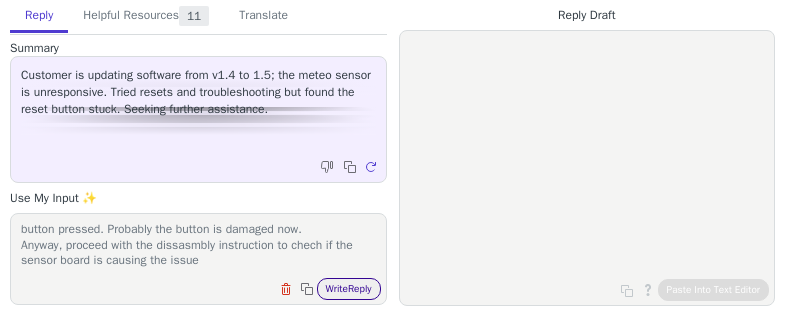 type on "There is no official PEgasus Astro instruction to hold the reset button pressed. Probably the button is damaged now.
Anyway, proceed with the dissasmbly instruction to chech if the sensor board is causing the issue" 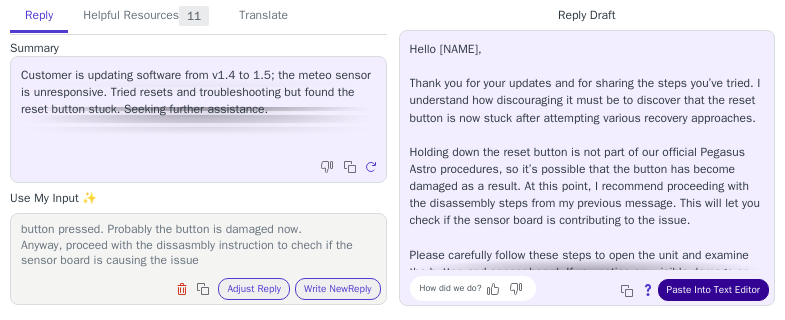click on "Paste Into Text Editor" at bounding box center [713, 290] 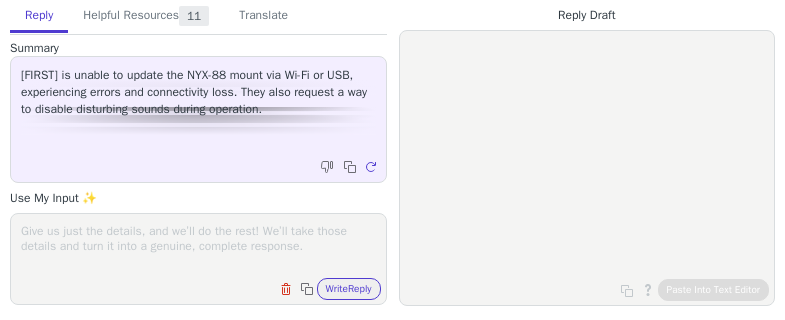 scroll, scrollTop: 0, scrollLeft: 0, axis: both 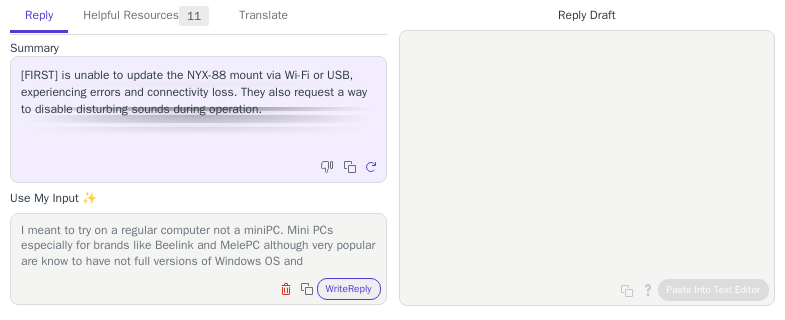 click on "I meant to try on a regular computer not a miniPC. Mini PCs especially for brands like Beelink and MelePC although very popular are know to have not full versions of Windows OS and" at bounding box center (198, 246) 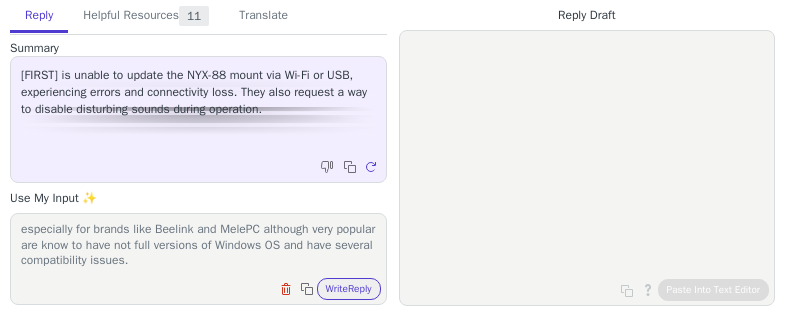 scroll, scrollTop: 48, scrollLeft: 0, axis: vertical 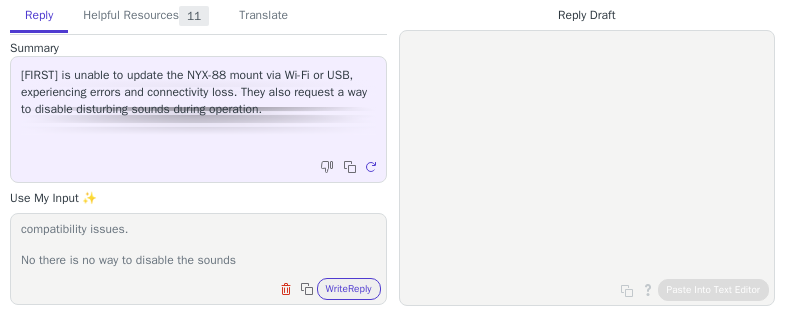 click on "I meant to try on a regular computer not a miniPC. Mini PCs especially for brands like Beelink and MelePC although very popular are know to have not full versions of Windows OS and have several compatibility issues.
No there is no way to disable the sounds" at bounding box center (198, 246) 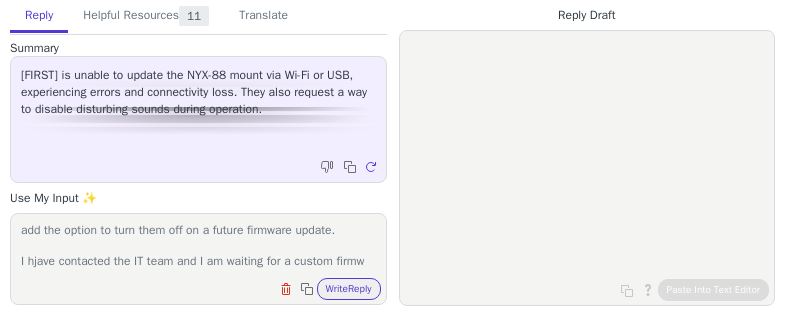 scroll, scrollTop: 171, scrollLeft: 0, axis: vertical 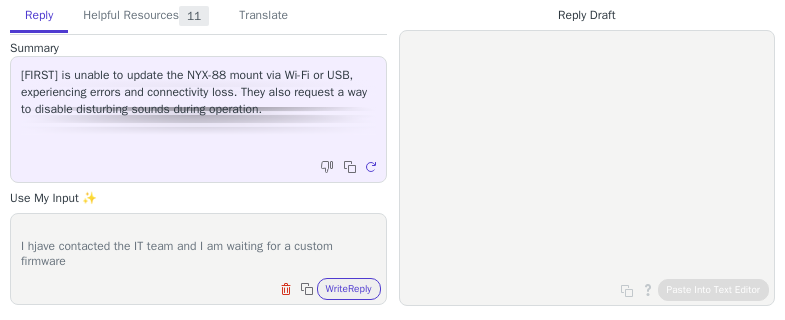 click on "I meant to try on a regular computer not a miniPC. Mini PCs especially for brands like [BRAND] and [BRAND] although very popular are know to have not full versions of Windows OS and have several compatibility issues.
No there is no way to disable the sounds  and we add them due to request from users that due to the mount being so quiet they couldn't tell is the command for a slew or go to was happenning on dark conditions. I can speak with the IT team and see if we can add the option to turn them off on a future firmware update.
I hjave contacted the IT team and I am waiting for a custom firmware" at bounding box center [198, 246] 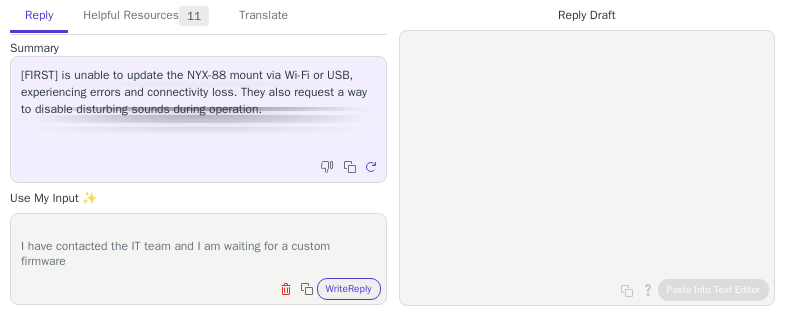 click on "I meant to try on a regular computer not a miniPC. Mini PCs especially for brands like Beelink and MelePC although very popular are know to have not full versions of Windows OS and have several compatibility issues.
No there is no way to disable the sounds  and we add them due to request from users that due to the mount being so quiet they couldn't tell is the command for a slew or go to was happenning on dark conditions. I can speak with the IT team and see if we can add the option to turn them off on a future firmware update.
I have contacted the IT team and I am waiting for a custom firmware" at bounding box center [198, 246] 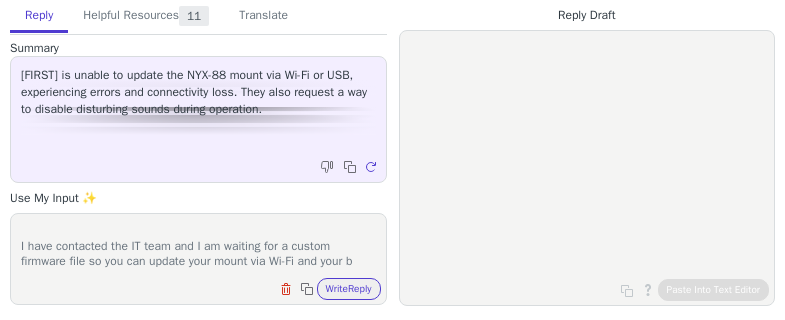 scroll, scrollTop: 186, scrollLeft: 0, axis: vertical 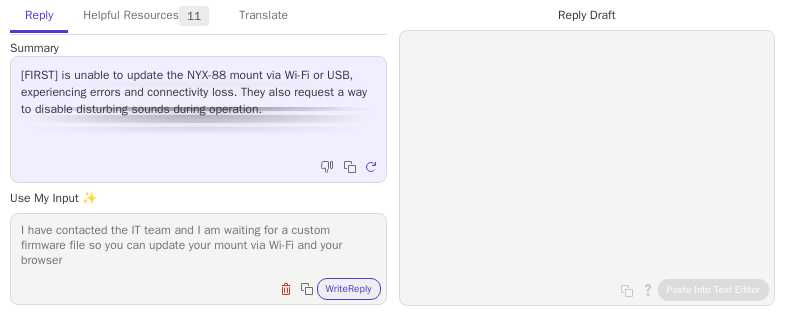 type on "I meant to try on a regular computer not a miniPC. Mini PCs especially for brands like Beelink and MelePC although very popular are know to have not full versions of Windows OS and have several compatibility issues.
No there is no way to disable the sounds  and we add them due to request from users that due to the mount being so quiet they couldn't tell is the command for a slew or go to was happenning on dark conditions. I can speak with the IT team and see if we can add the option to turn them off on a future firmware update.
I have contacted the IT team and I am waiting for a custom firmware file so you can update your mount via Wi-Fi and your browser" 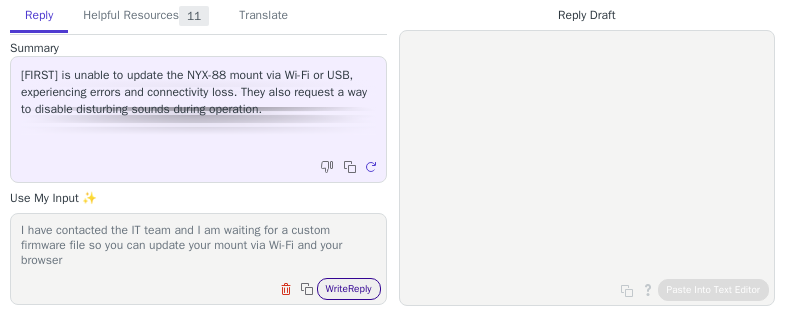 click on "Write  Reply" at bounding box center [349, 289] 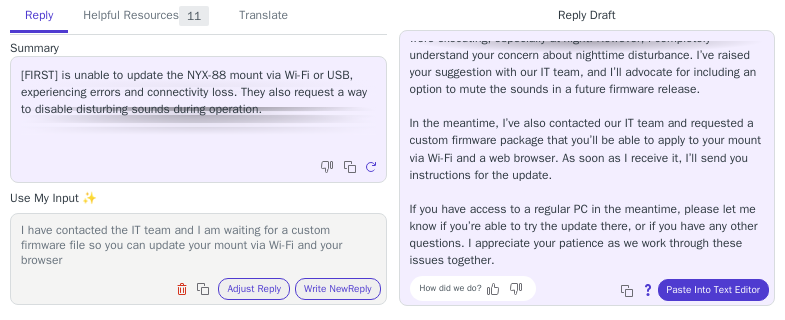 scroll, scrollTop: 337, scrollLeft: 0, axis: vertical 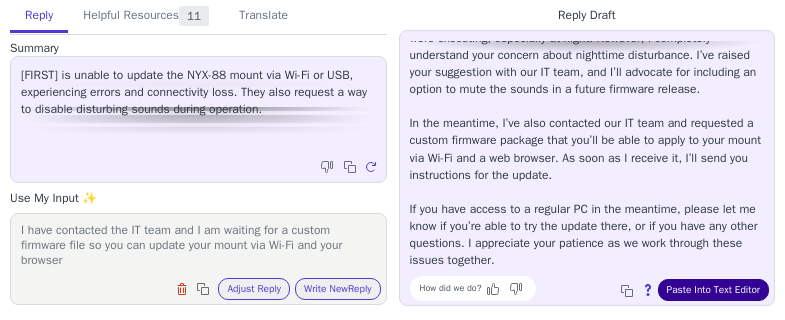 click on "Paste Into Text Editor" at bounding box center (713, 290) 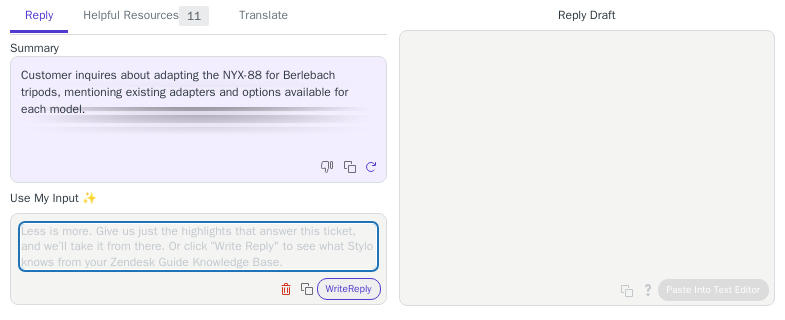 scroll, scrollTop: 0, scrollLeft: 0, axis: both 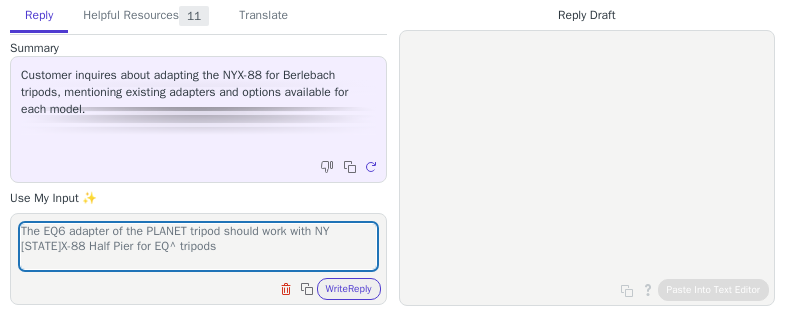 click on "The EQ6 adapter of the PLANET tripod should work with NY [STATE]X-88 Half Pier for EQ^ tripods" at bounding box center (198, 246) 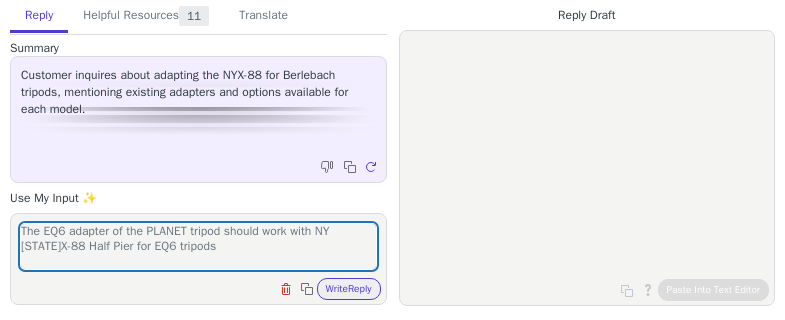 click on "The EQ6 adapter of the PLANET tripod should work with NY [STATE]X-88 Half Pier for EQ6 tripods" at bounding box center [198, 246] 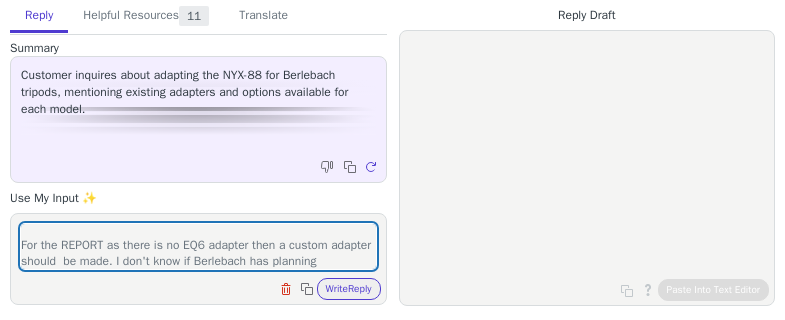 scroll, scrollTop: 48, scrollLeft: 0, axis: vertical 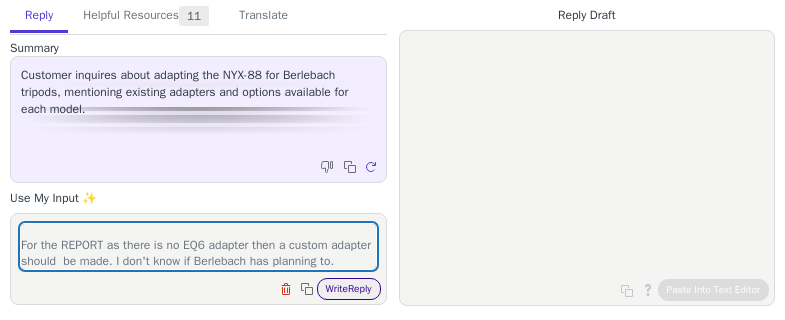 type on "The EQ6 adapter of the PLANET tripod should work with NYX-88 Half Pier for EQ6 tripods however we have not tested it.
For the REPORT as there is no EQ6 adapter then a custom adapter should  be made. I don't know if Berlebach has planning to." 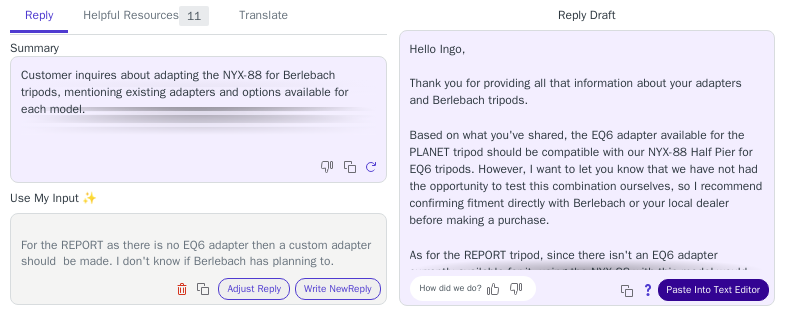click on "Paste Into Text Editor" at bounding box center [713, 290] 